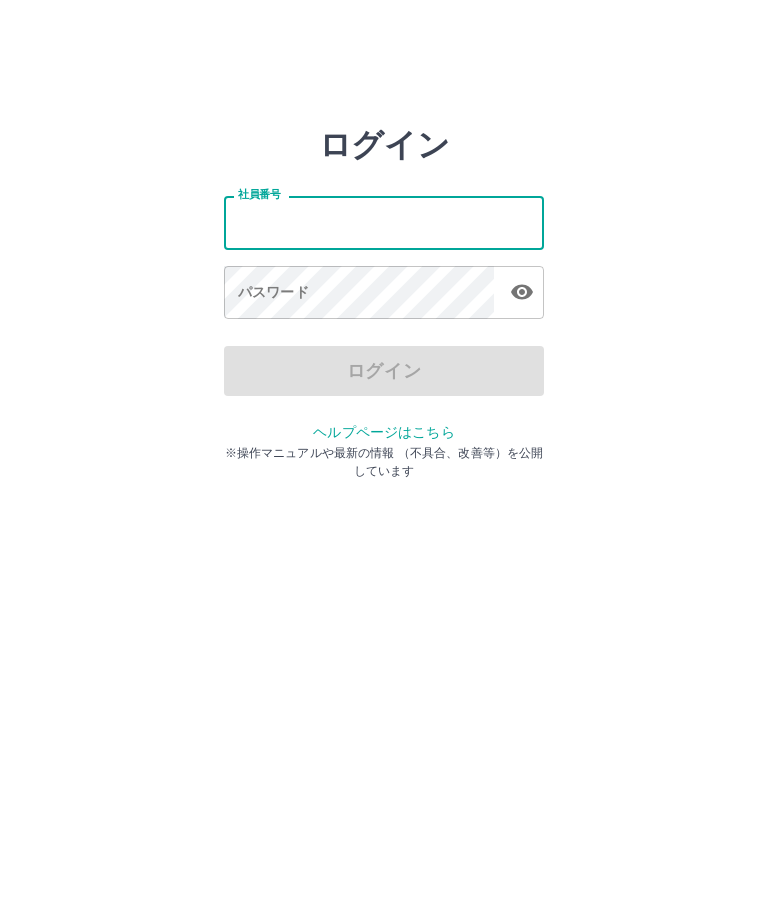 scroll, scrollTop: 0, scrollLeft: 0, axis: both 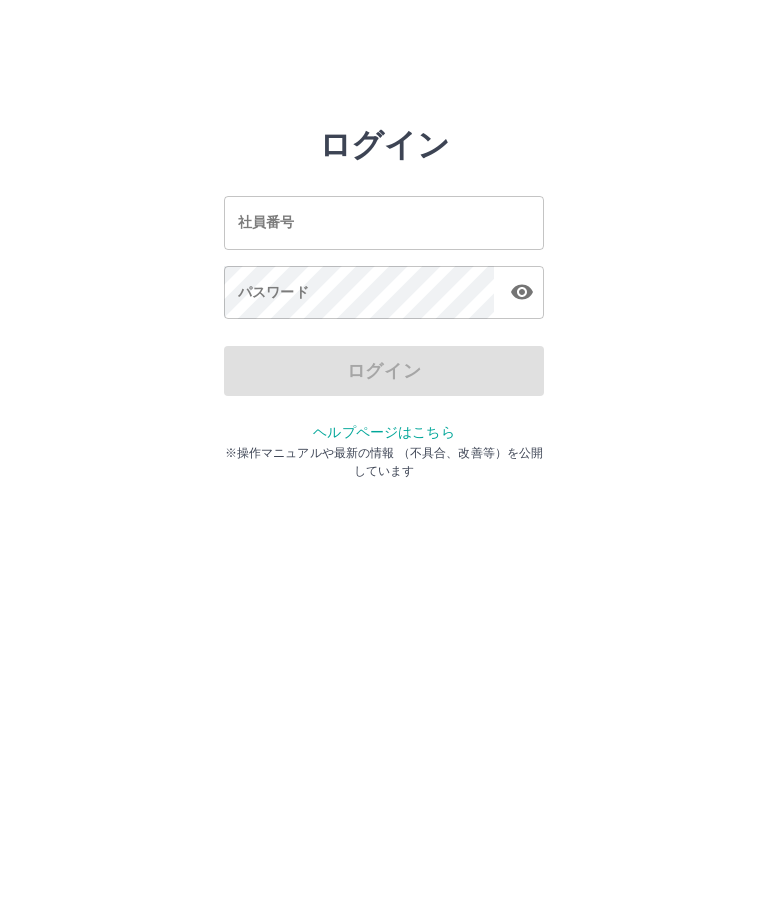 click on "社員番号" at bounding box center (384, 222) 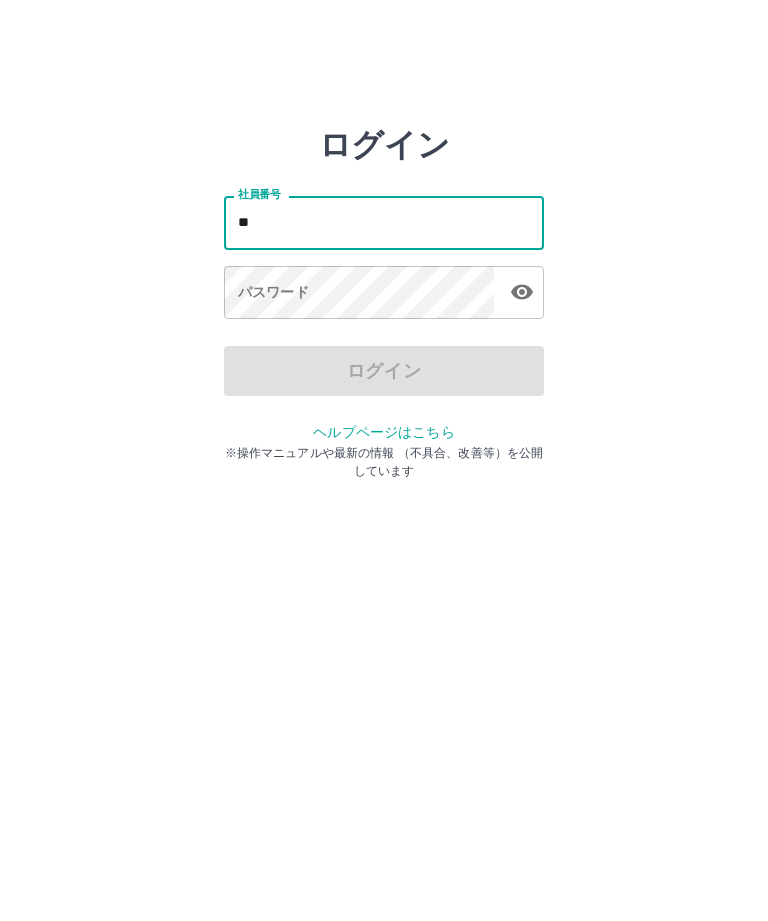 click on "ログイン 社員番号 ** 社員番号 パスワード パスワード ログイン ヘルプページはこちら ※操作マニュアルや最新の情報 （不具合、改善等）を公開しています" at bounding box center (384, 223) 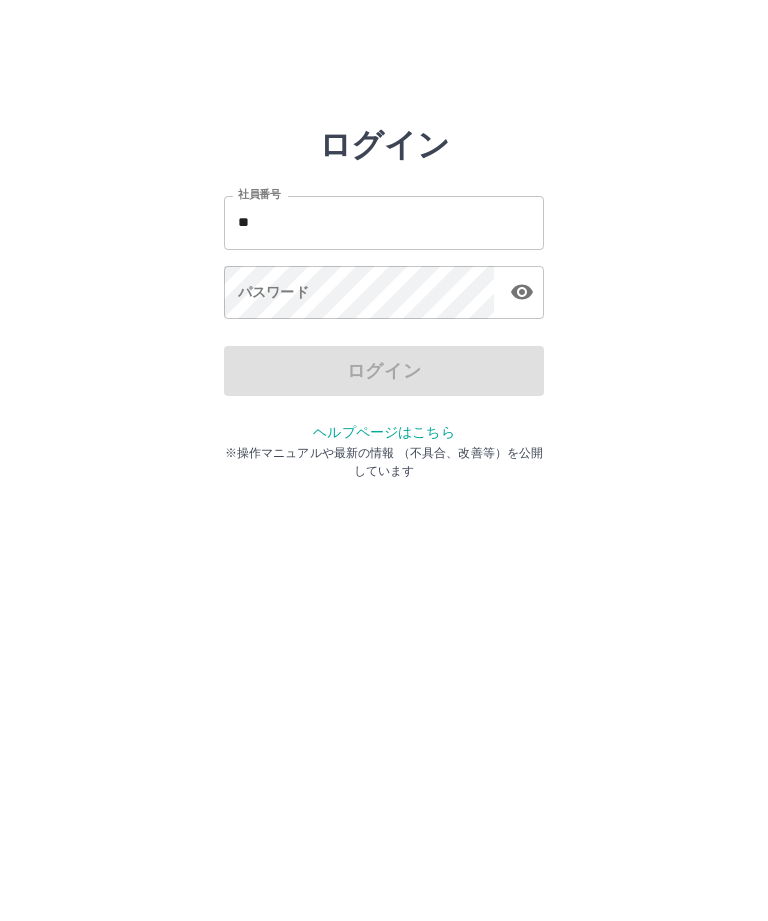 click on "**" at bounding box center (384, 222) 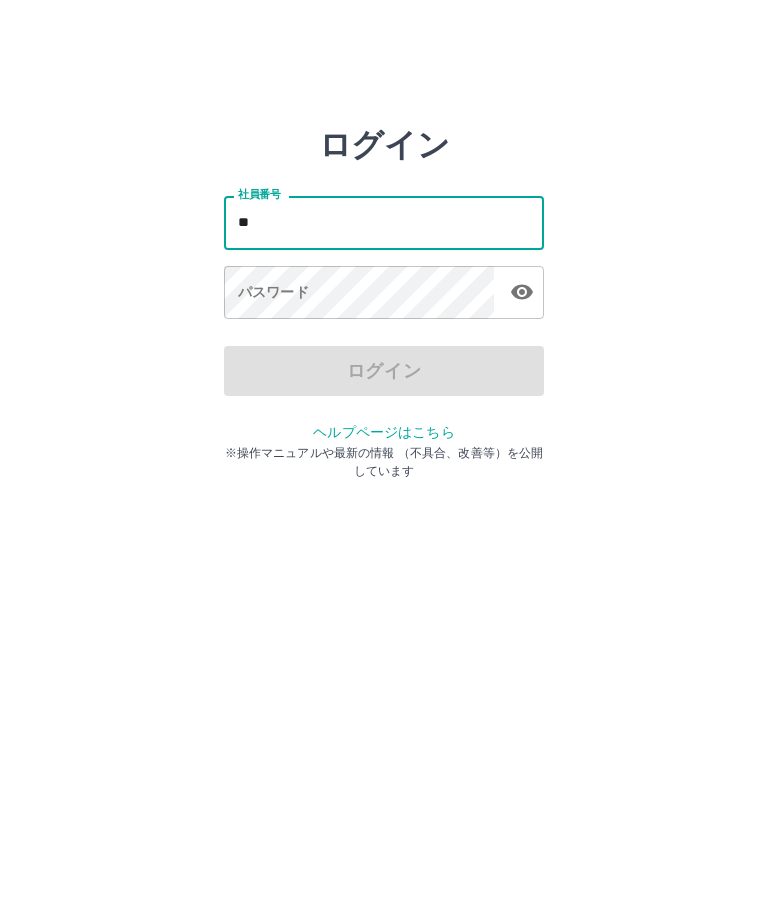 type on "*" 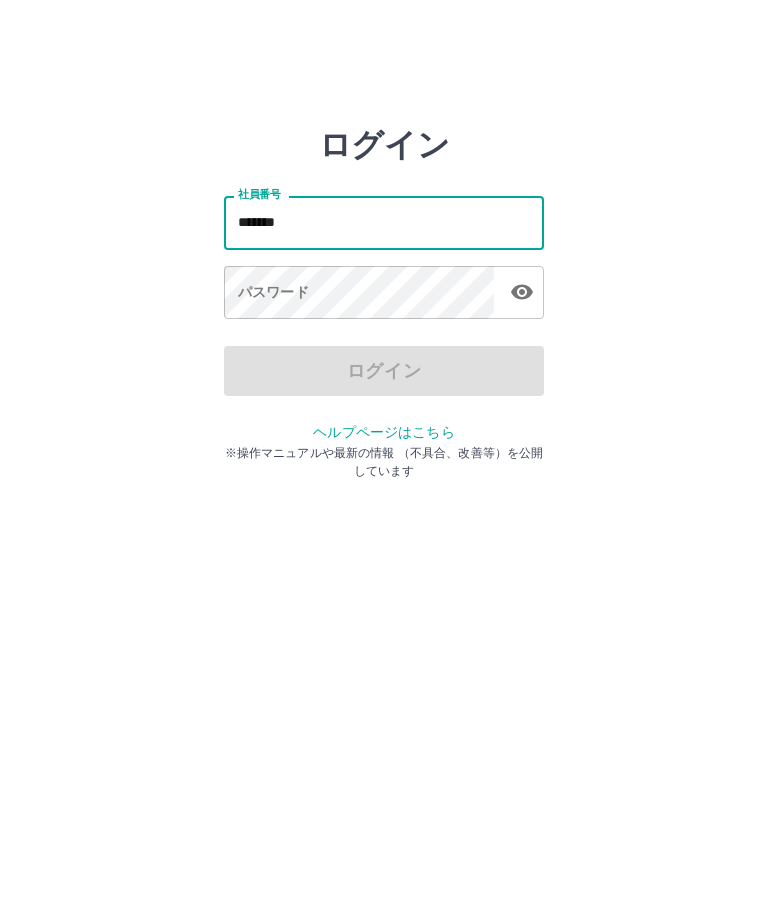 type on "*******" 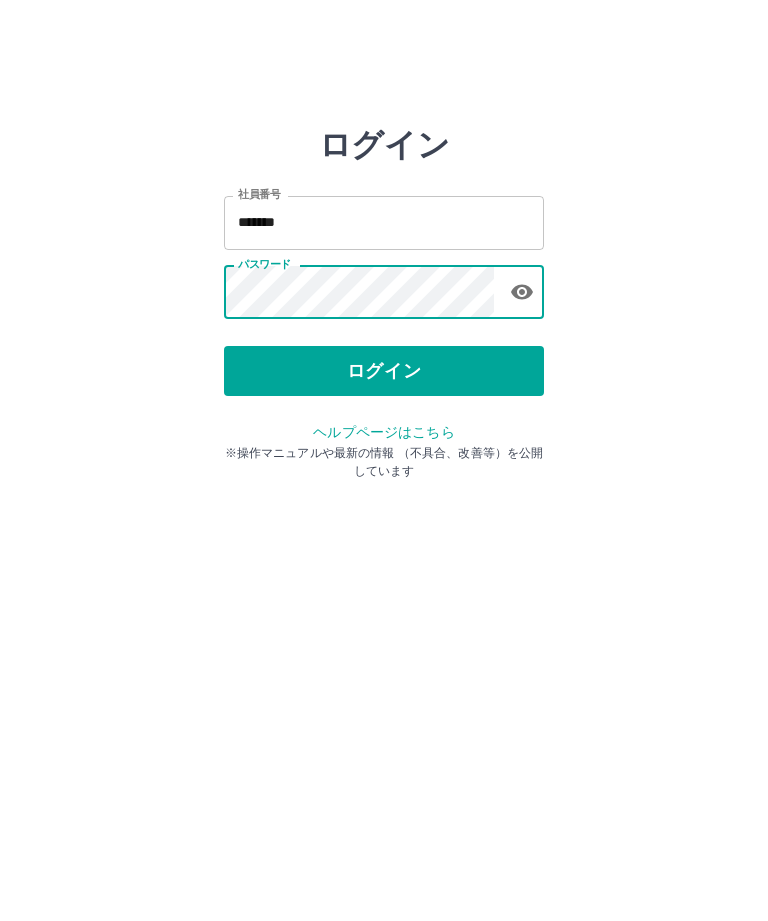 click on "ログイン" at bounding box center (384, 371) 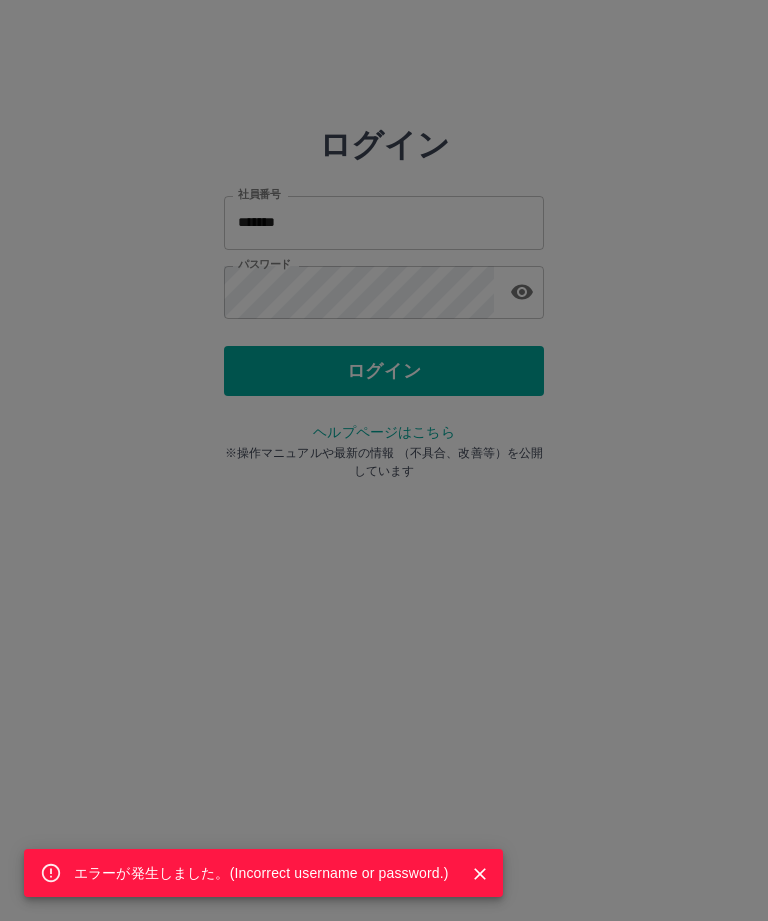 click on "エラーが発生しました。( Incorrect username or password. )" at bounding box center [384, 460] 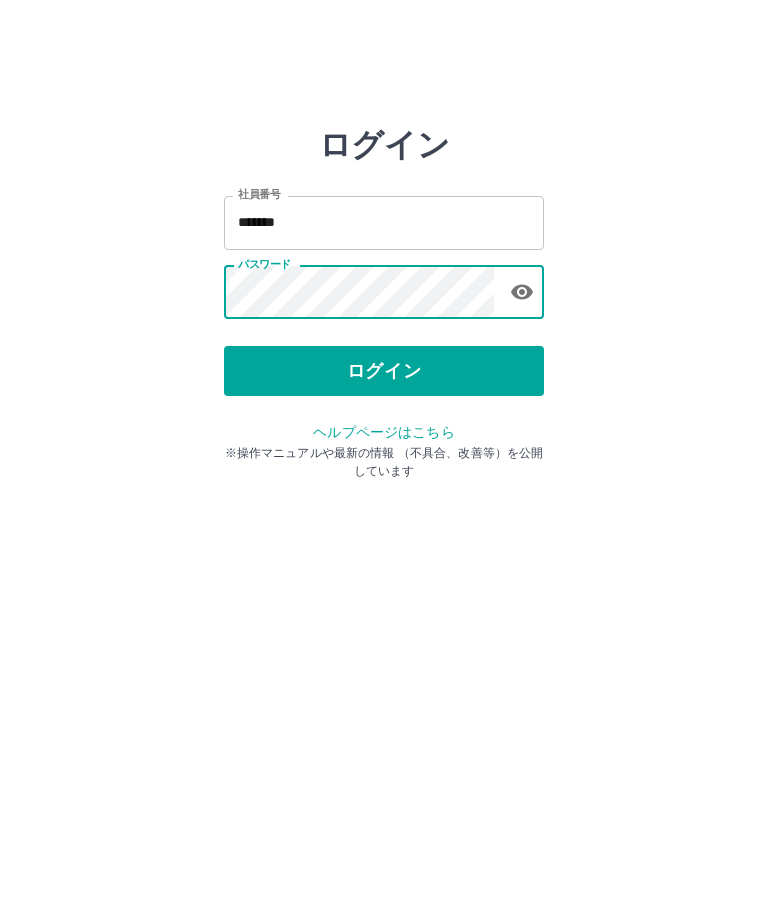 click on "ログイン" at bounding box center [384, 371] 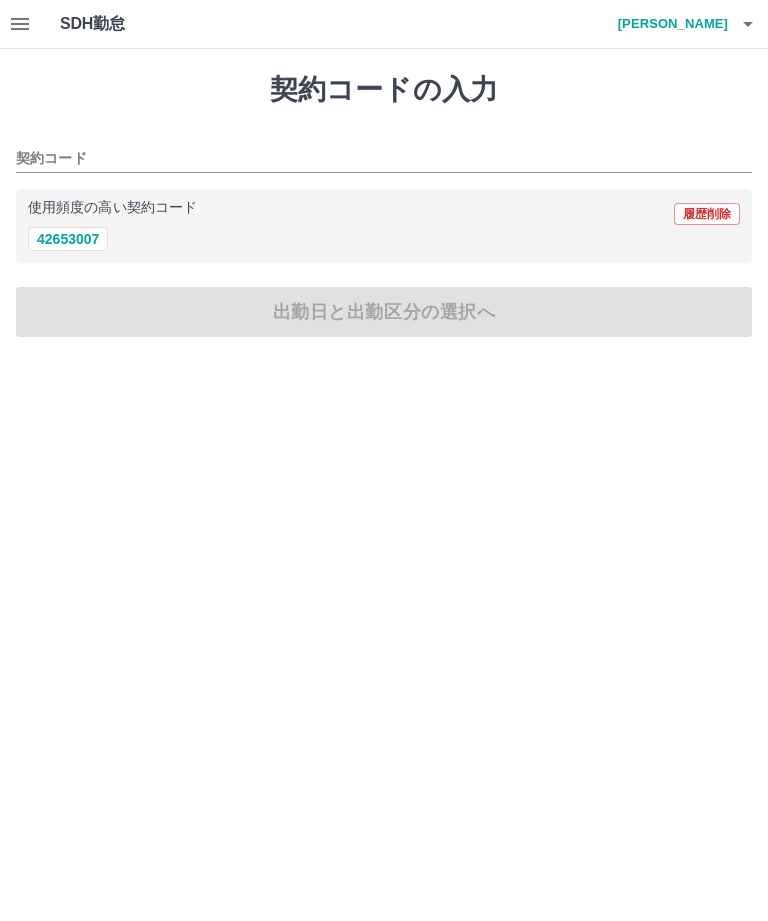 scroll, scrollTop: 0, scrollLeft: 0, axis: both 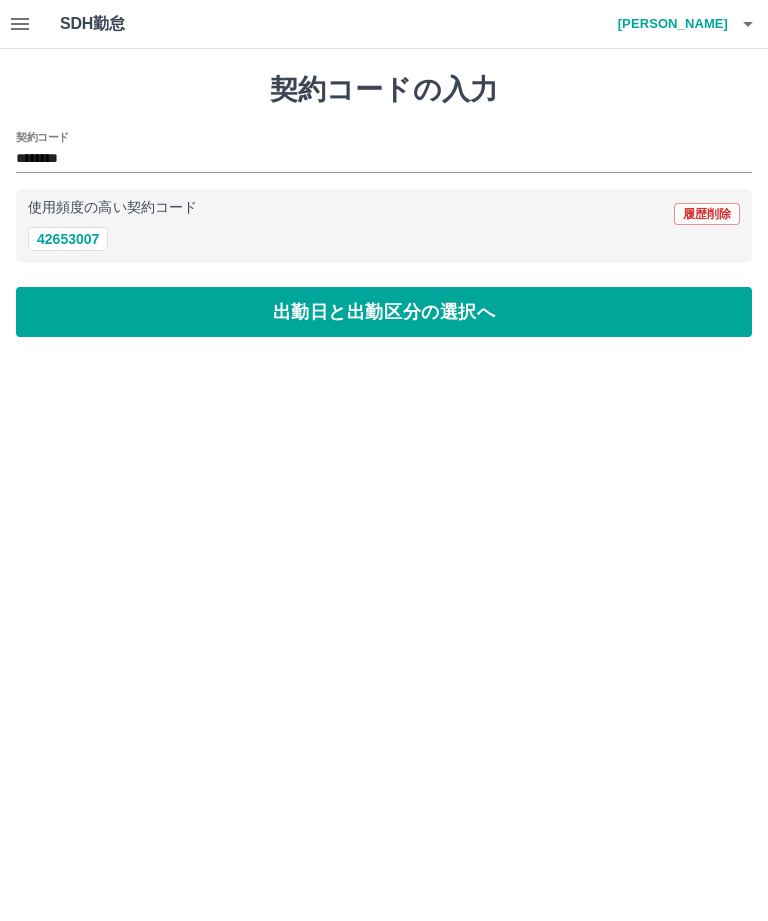 type on "********" 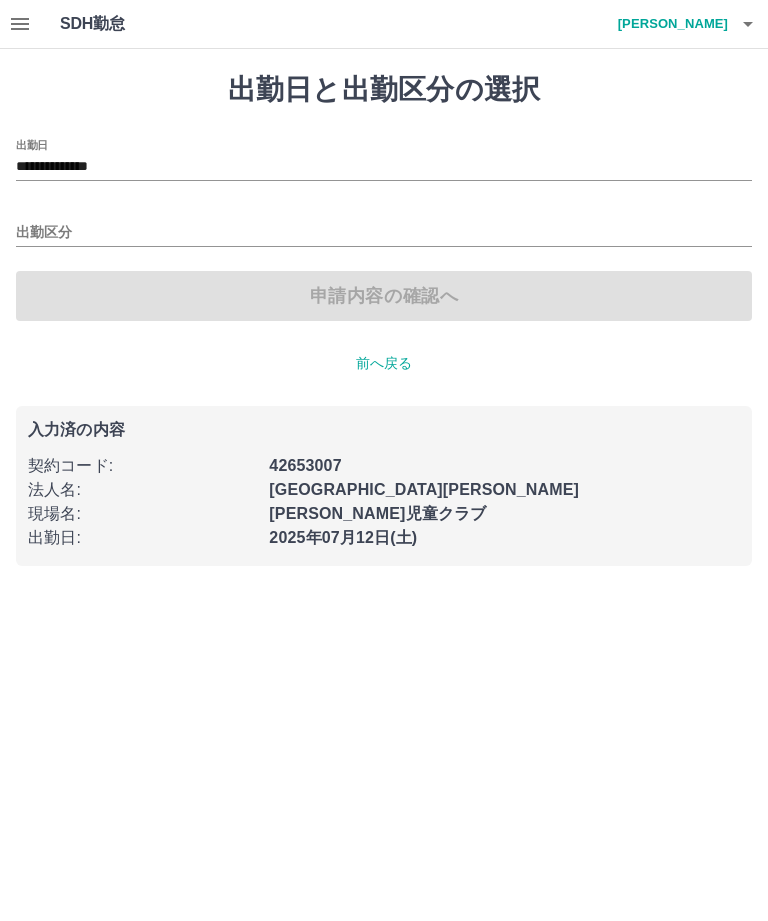 click on "出勤区分" at bounding box center (384, 233) 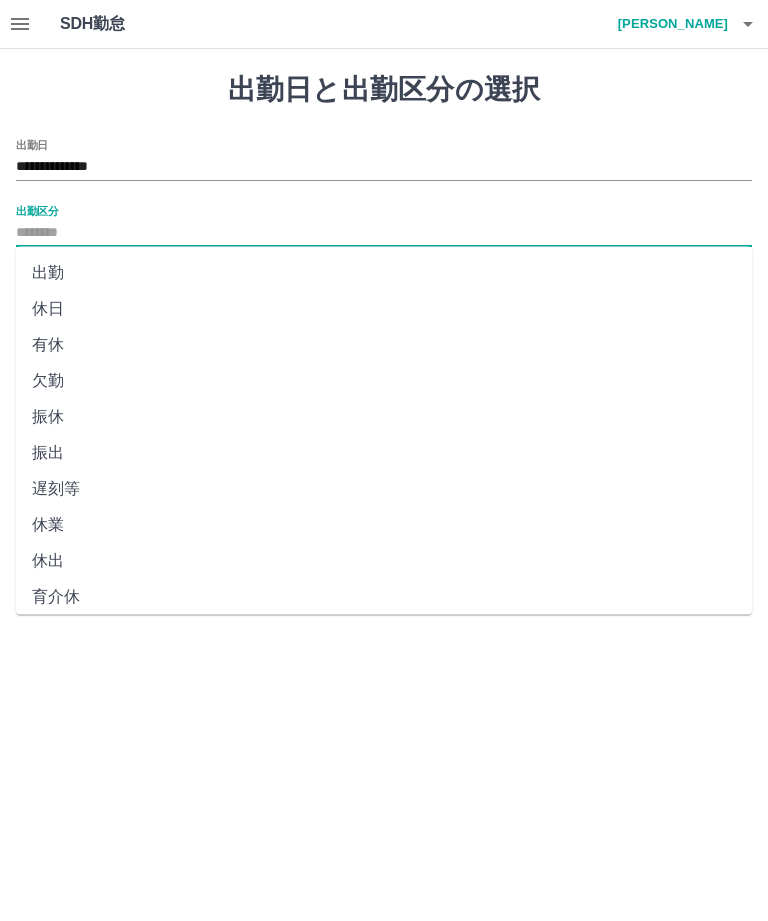 click on "出勤" at bounding box center (384, 273) 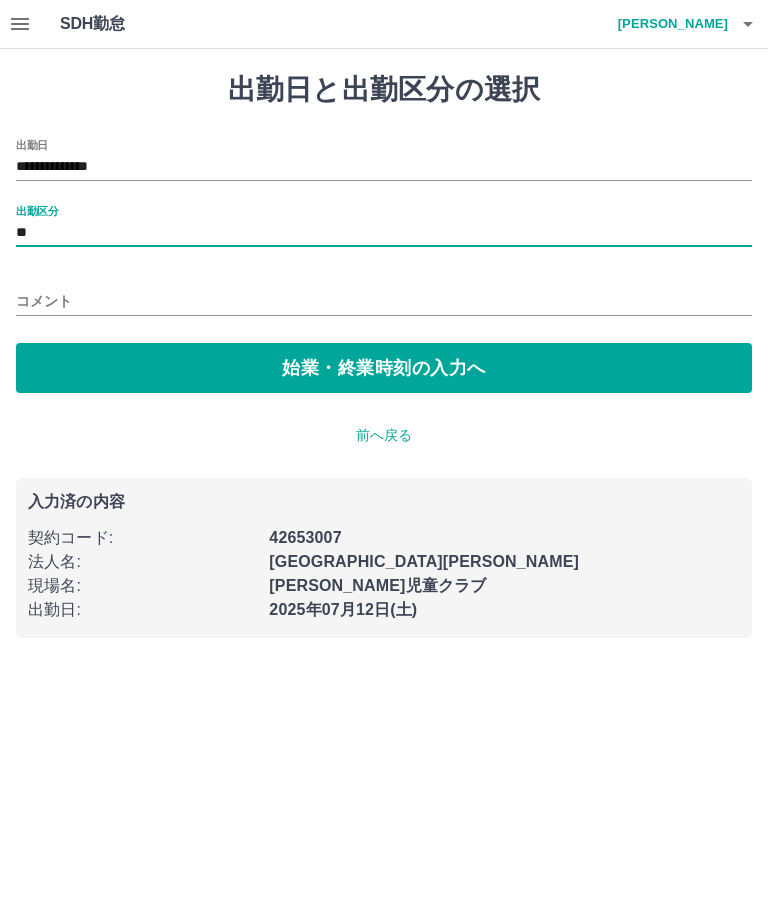type on "**" 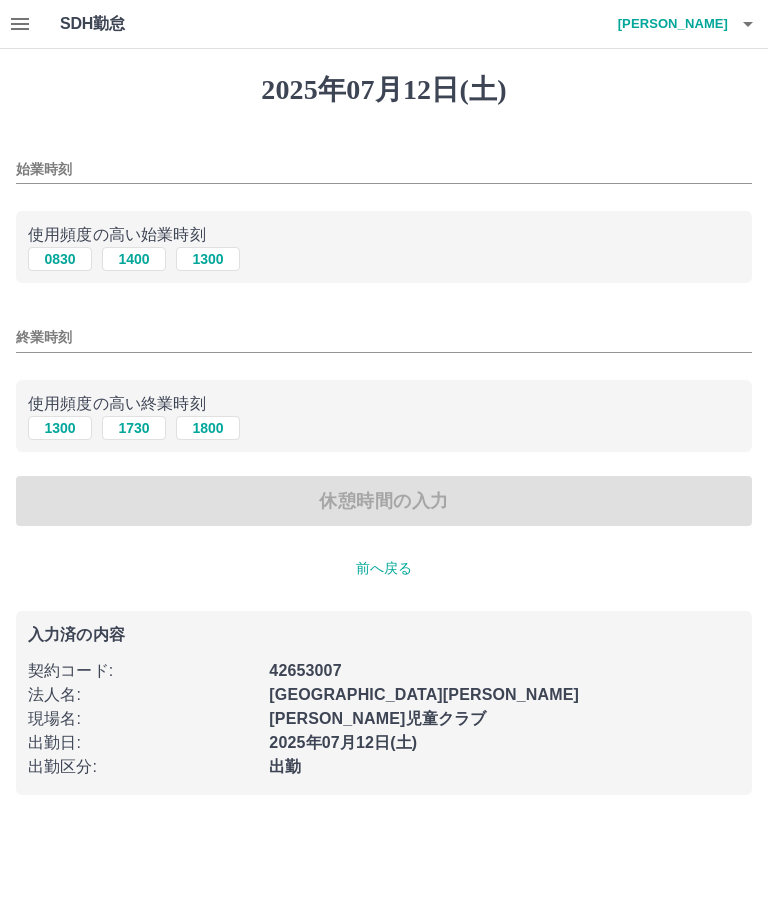click on "1300" at bounding box center (208, 259) 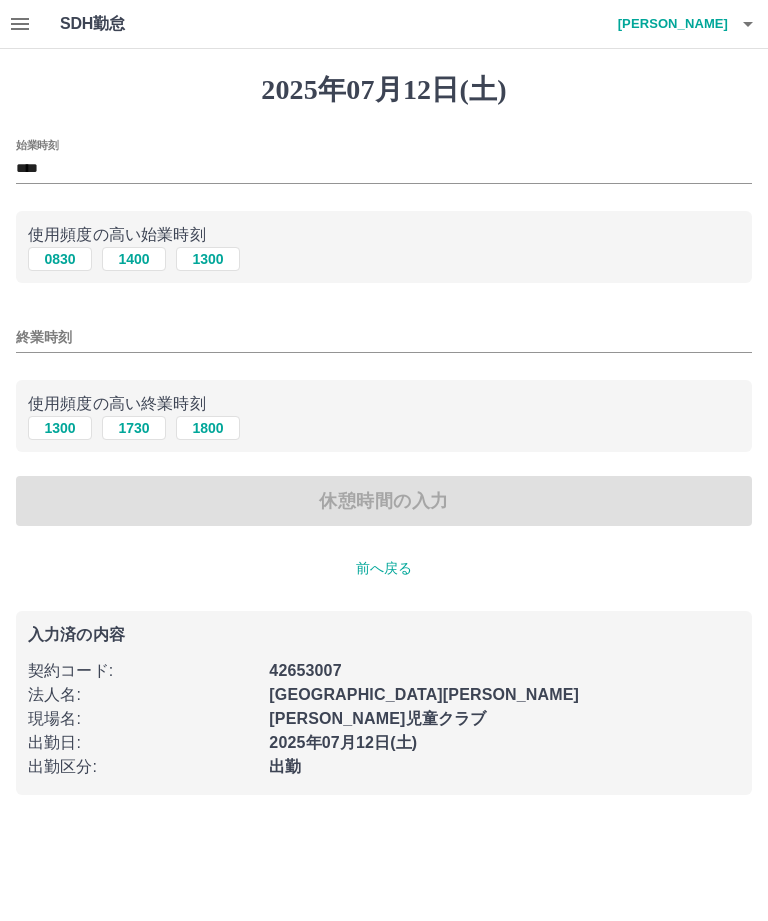 click on "終業時刻" at bounding box center [384, 337] 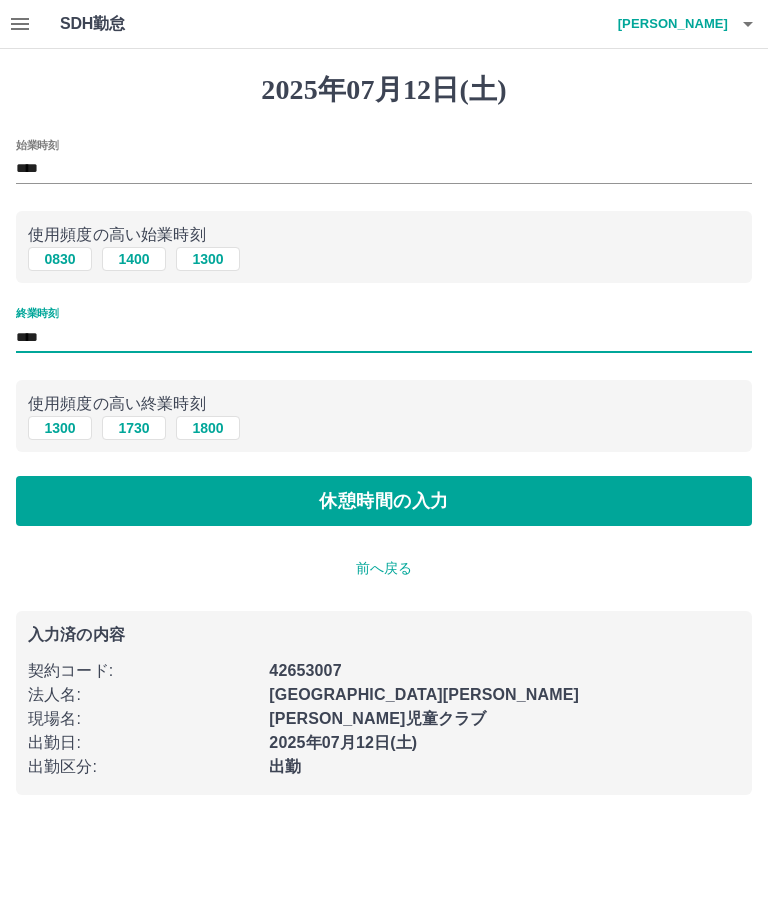 type on "****" 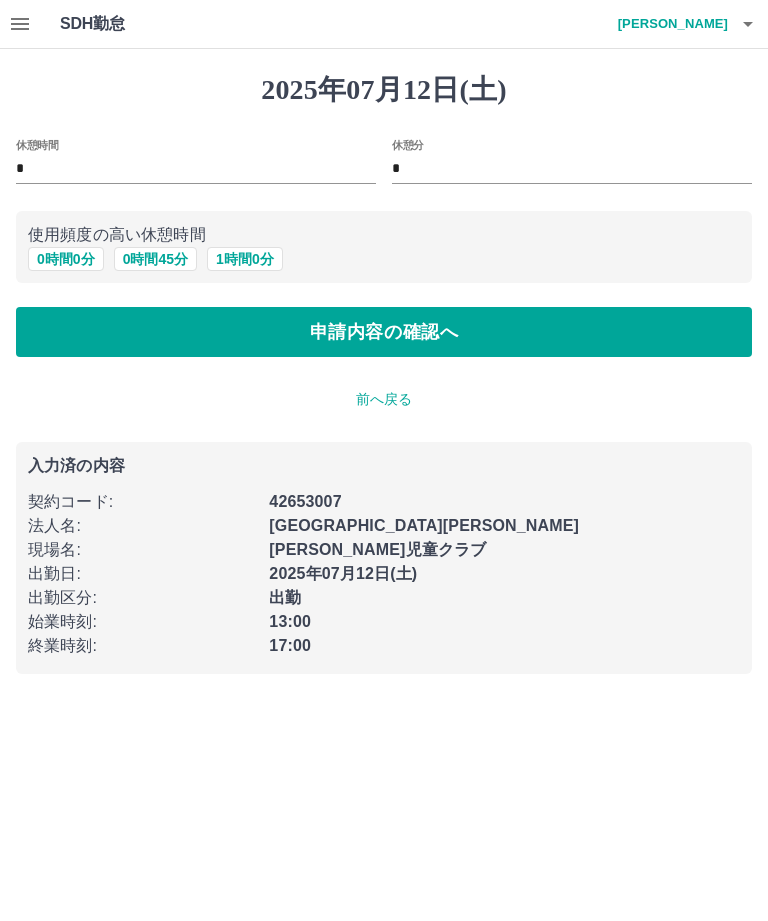 click on "0 時間 0 分" at bounding box center (66, 259) 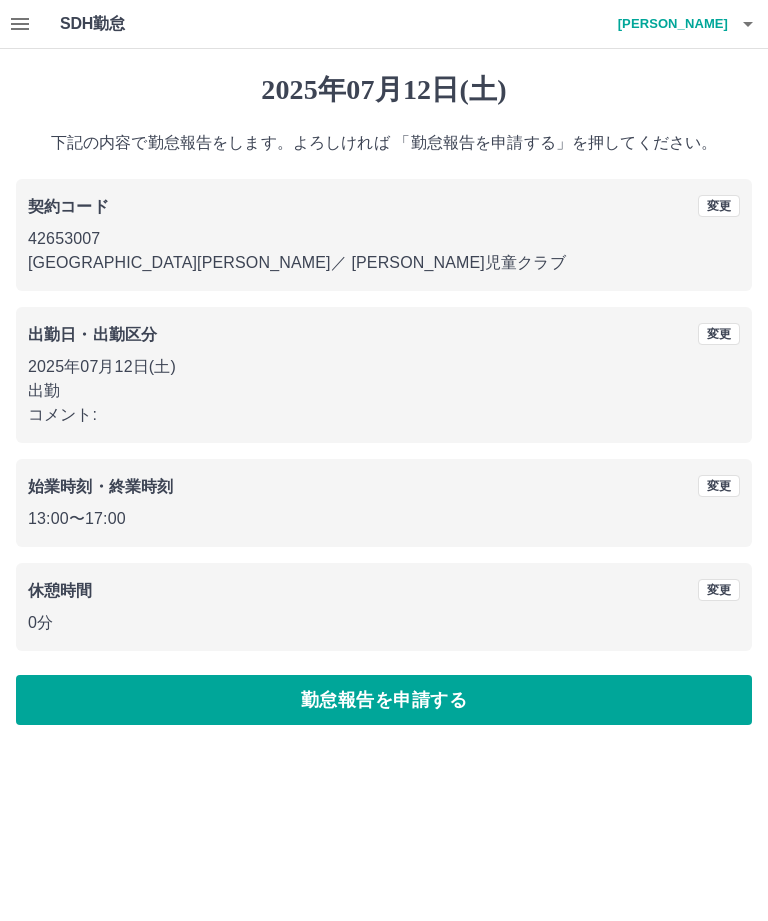 click on "勤怠報告を申請する" at bounding box center [384, 700] 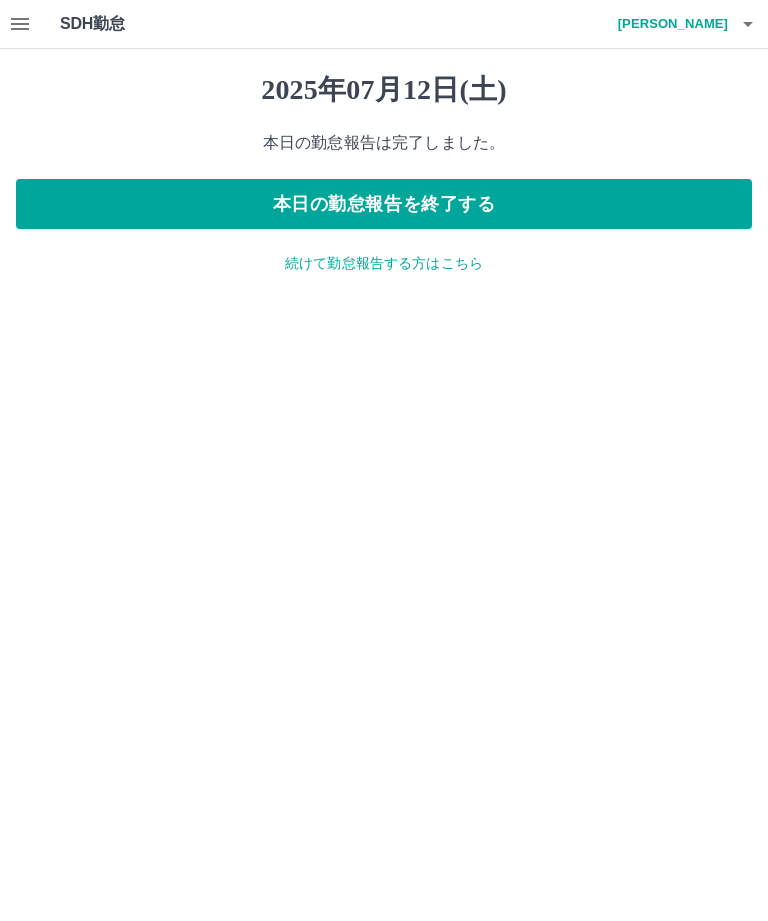 click on "本日の勤怠報告を終了する" at bounding box center [384, 204] 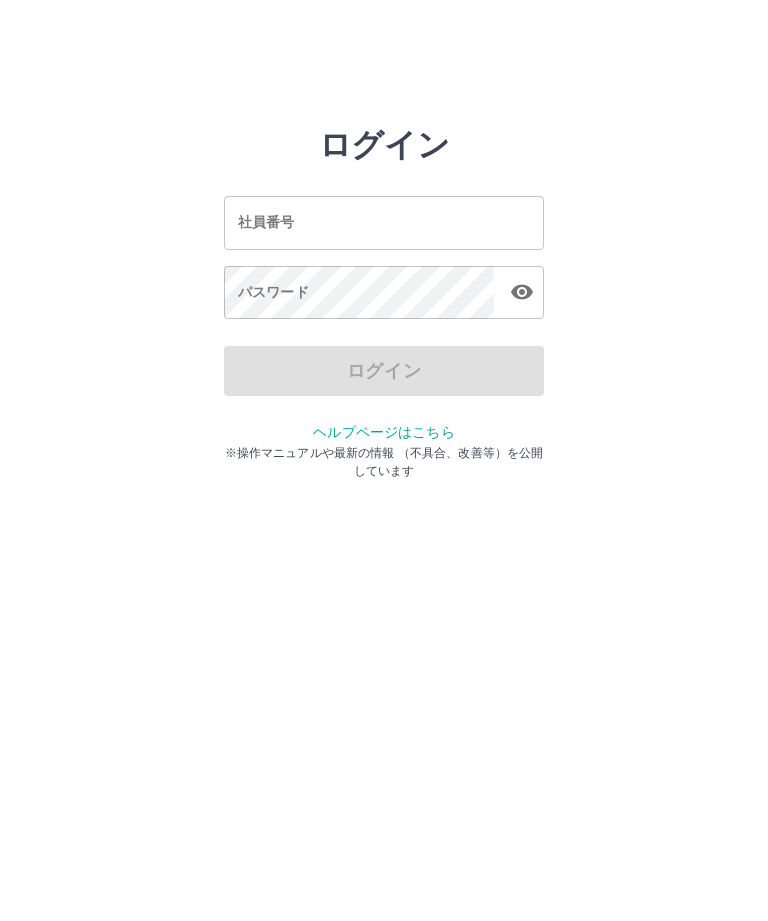 scroll, scrollTop: 0, scrollLeft: 0, axis: both 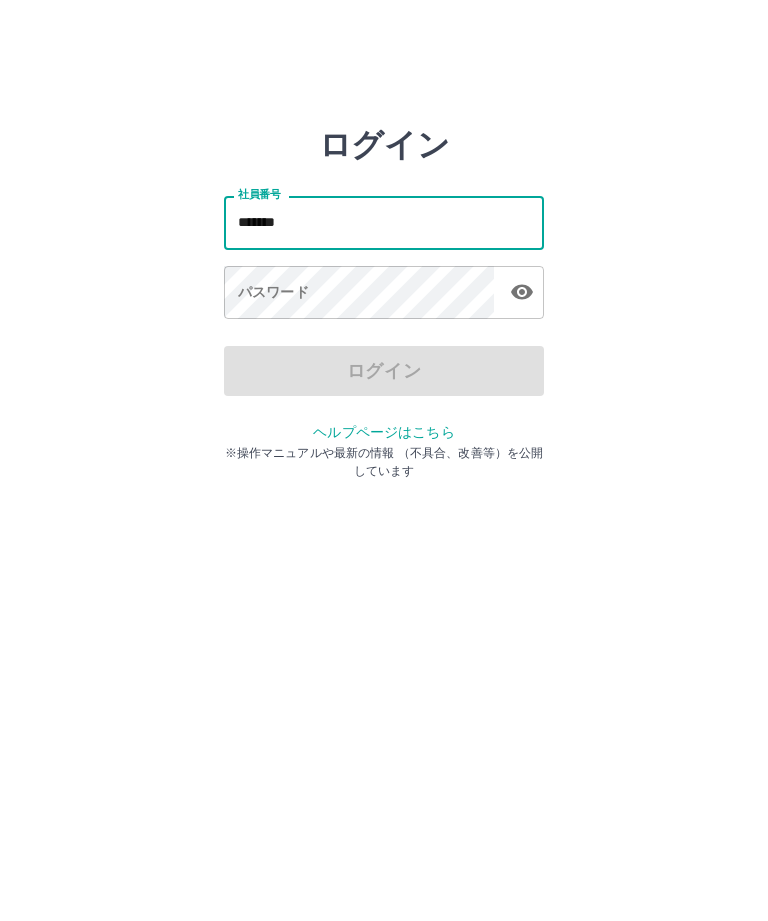 type on "*******" 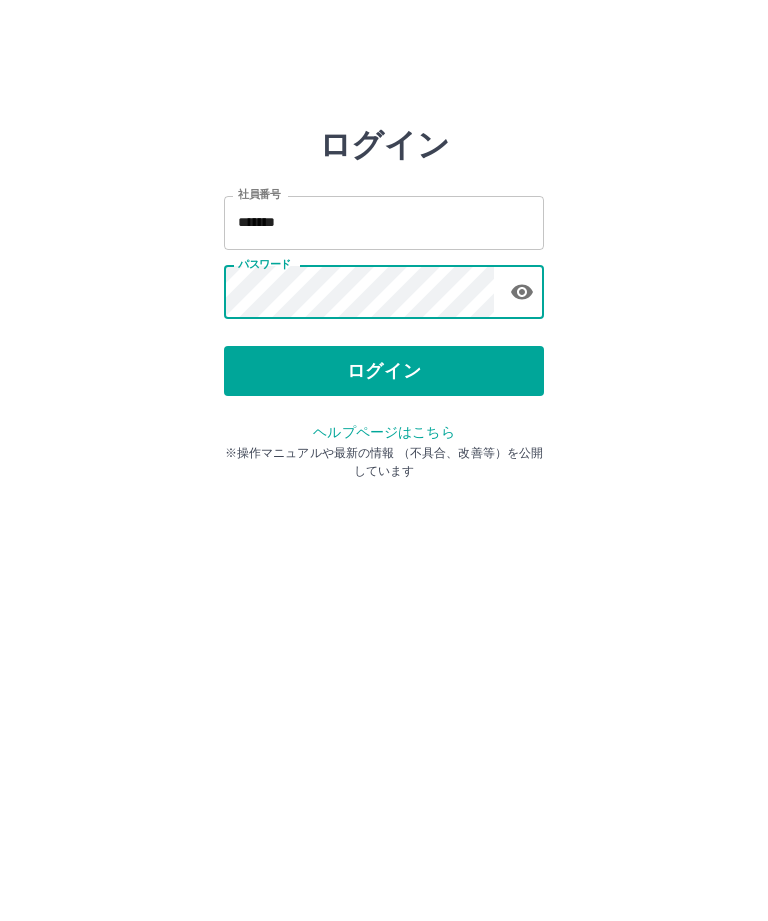 click on "ログイン" at bounding box center [384, 371] 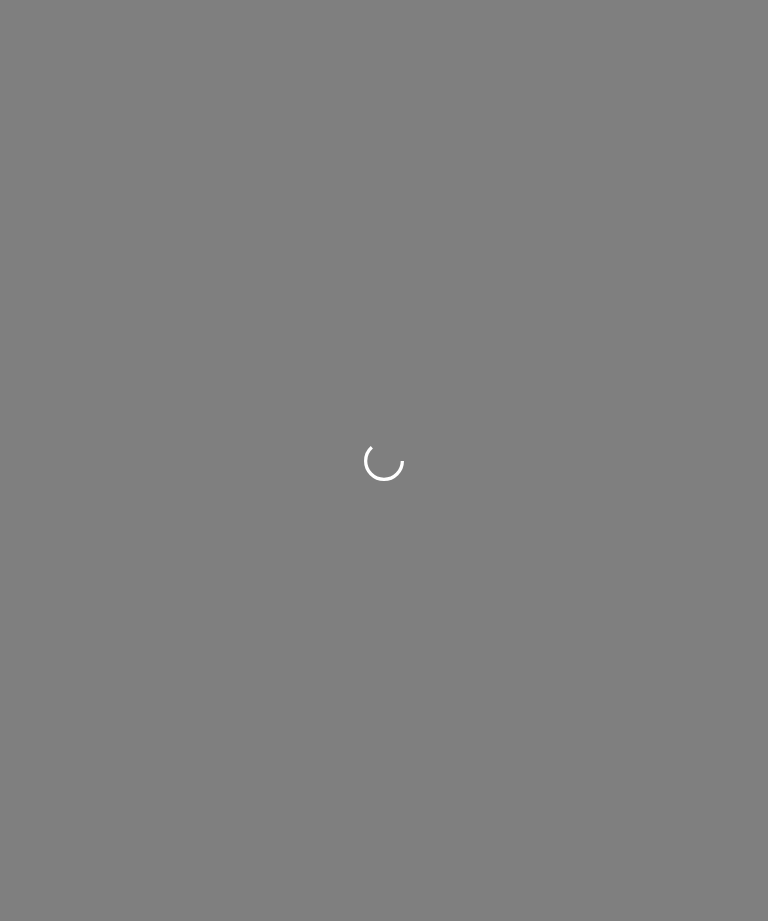 scroll, scrollTop: 0, scrollLeft: 0, axis: both 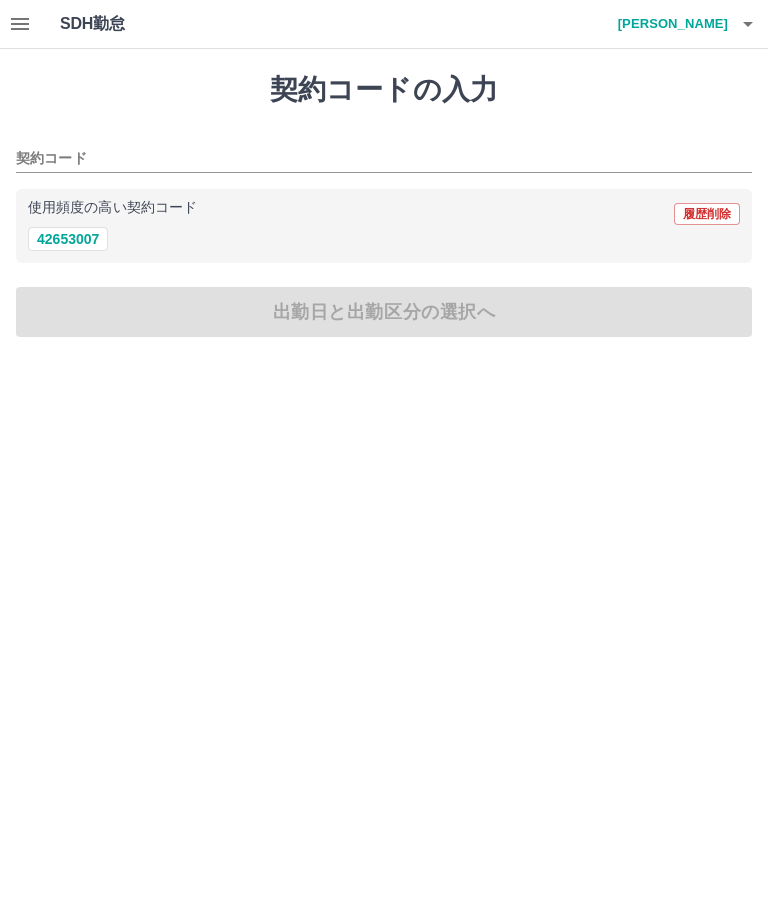 click on "42653007" at bounding box center [68, 239] 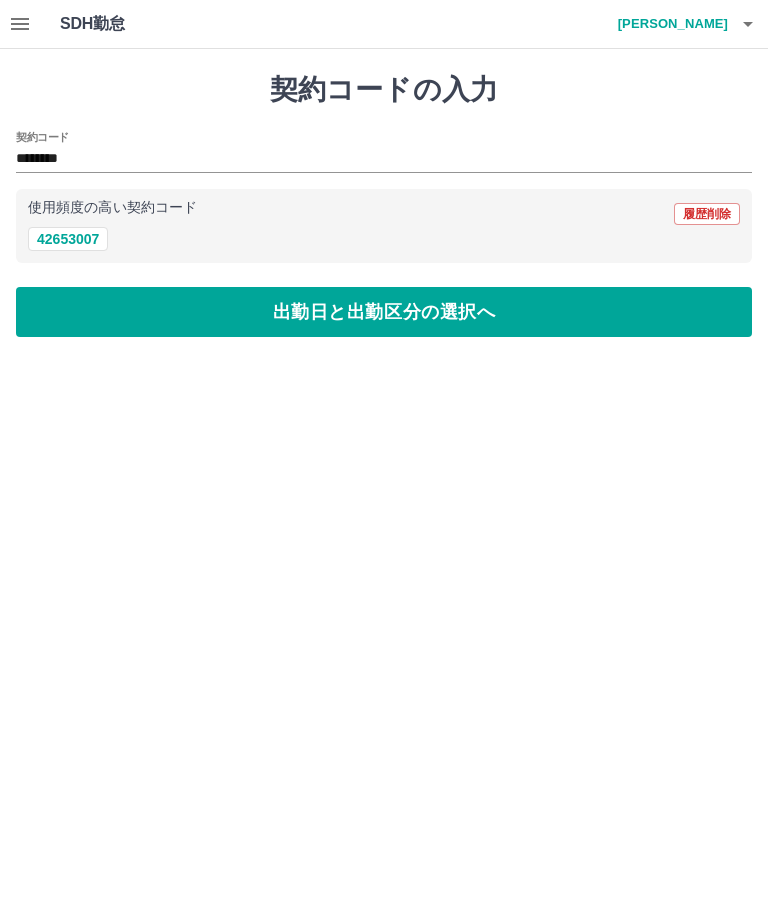 type on "********" 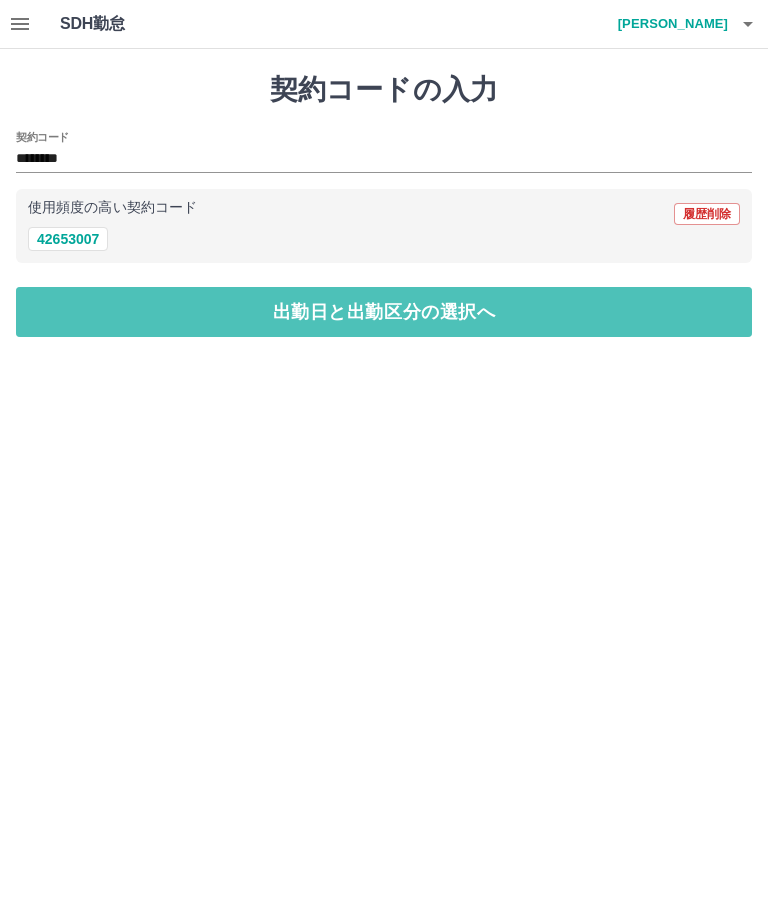 click on "出勤日と出勤区分の選択へ" at bounding box center [384, 312] 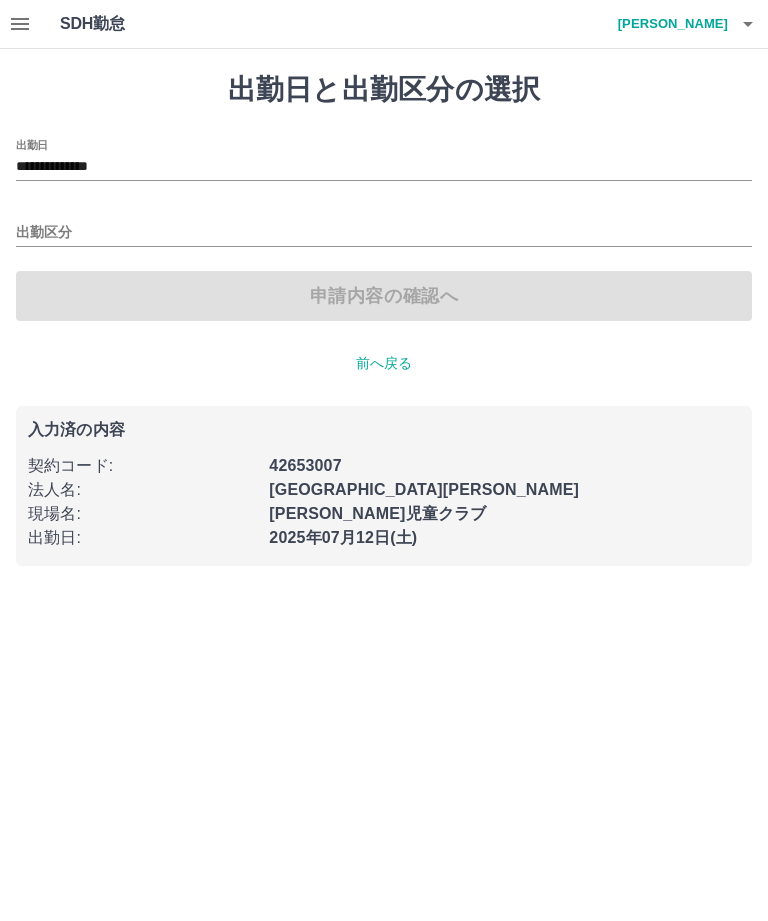 click on "出勤区分" at bounding box center (384, 233) 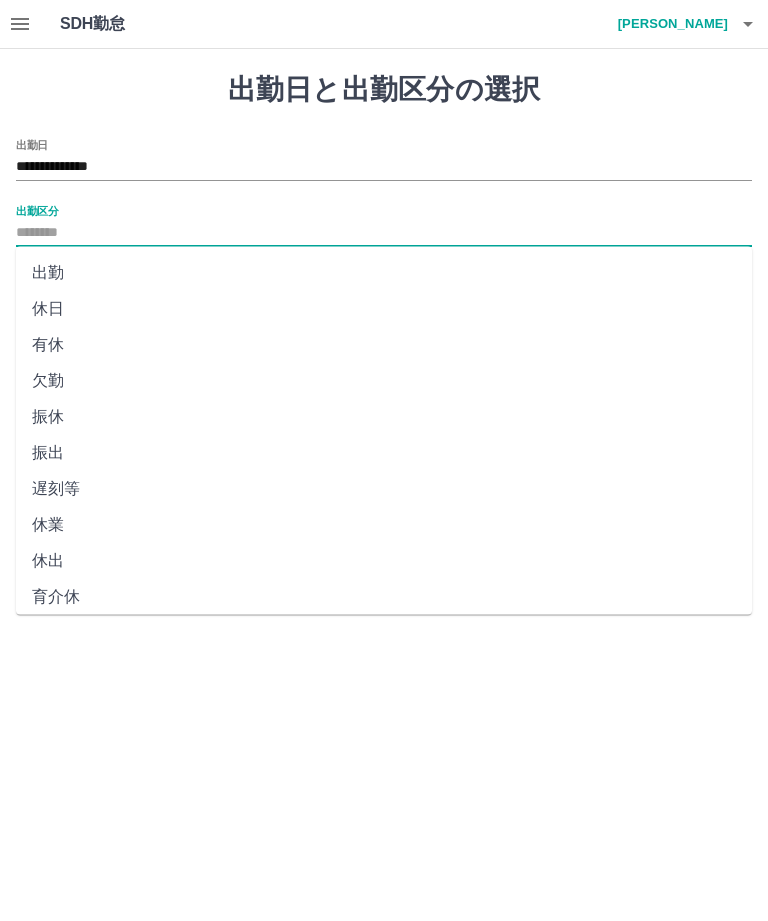 click on "出勤" at bounding box center [384, 273] 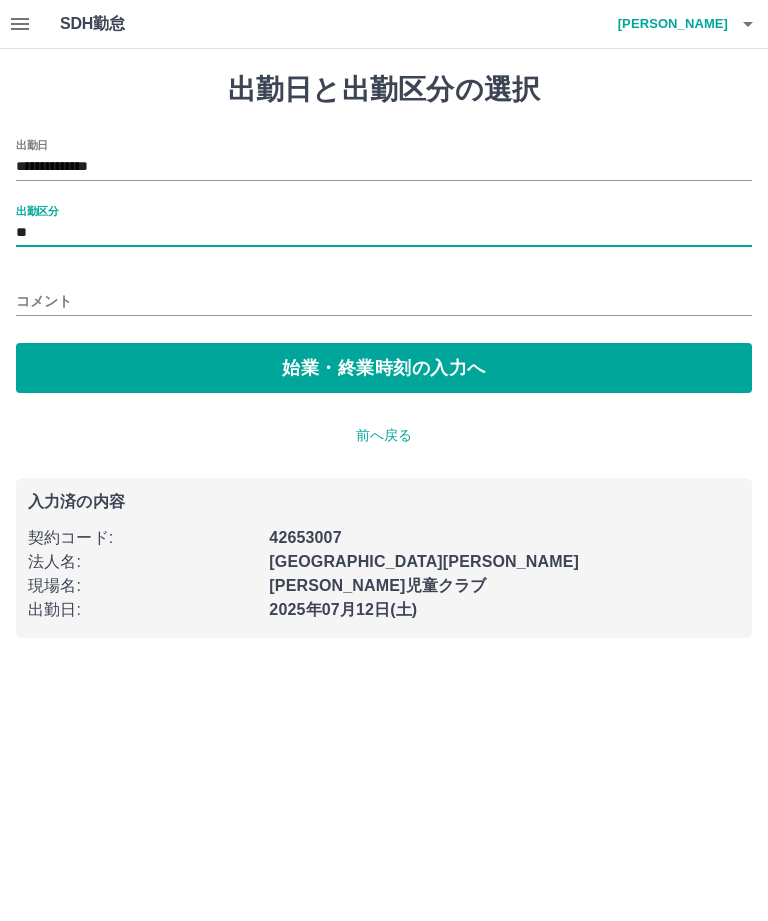 type on "**" 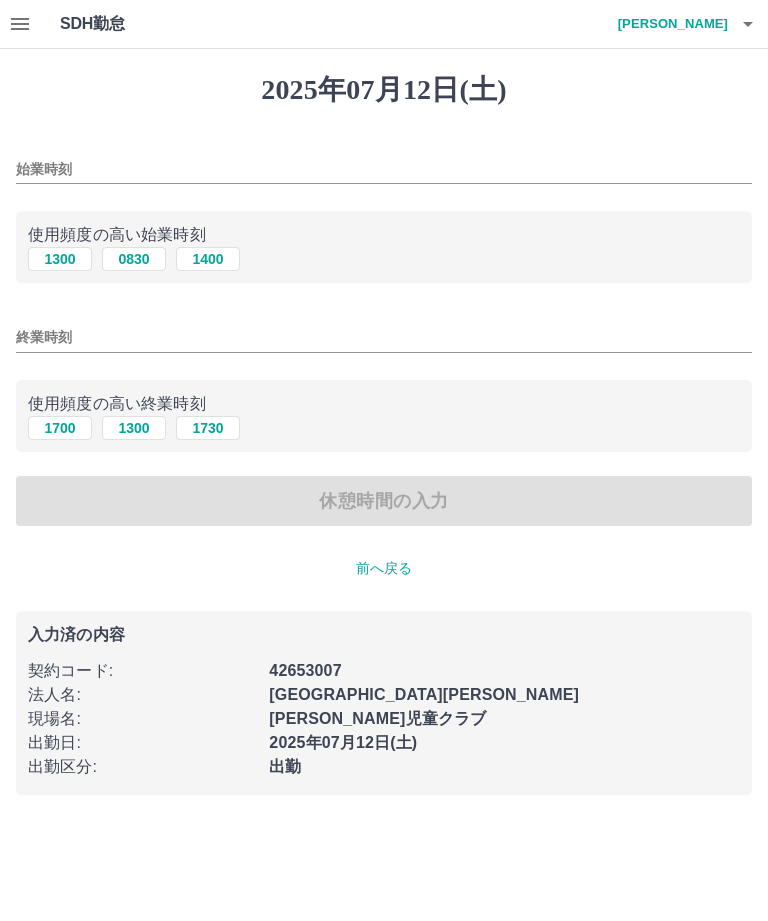 click on "1300" at bounding box center (60, 259) 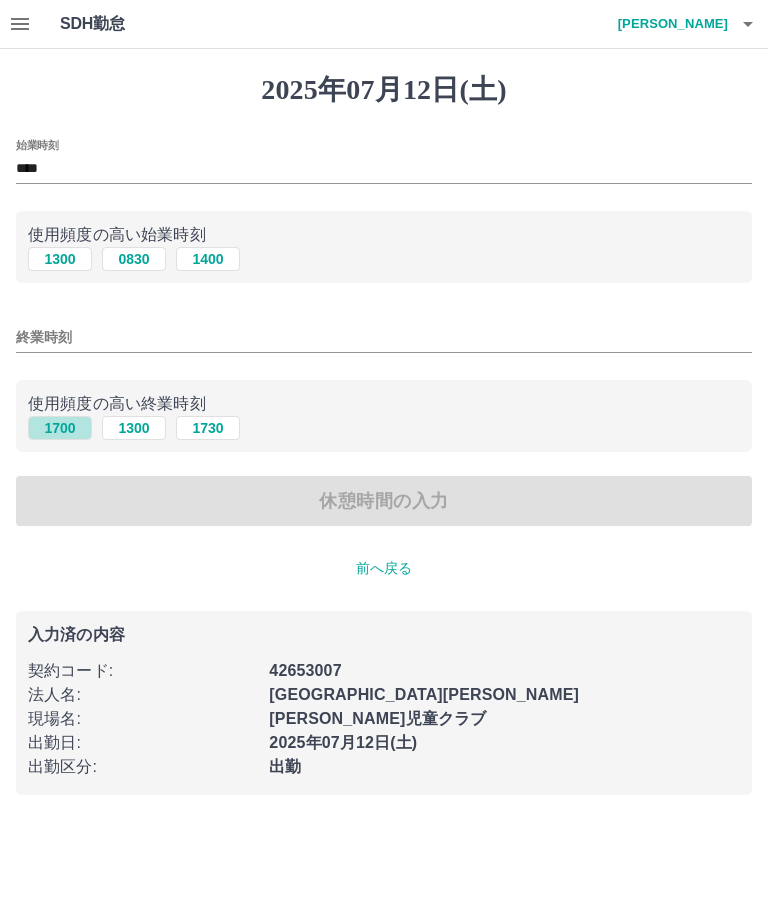 click on "1700" at bounding box center [60, 428] 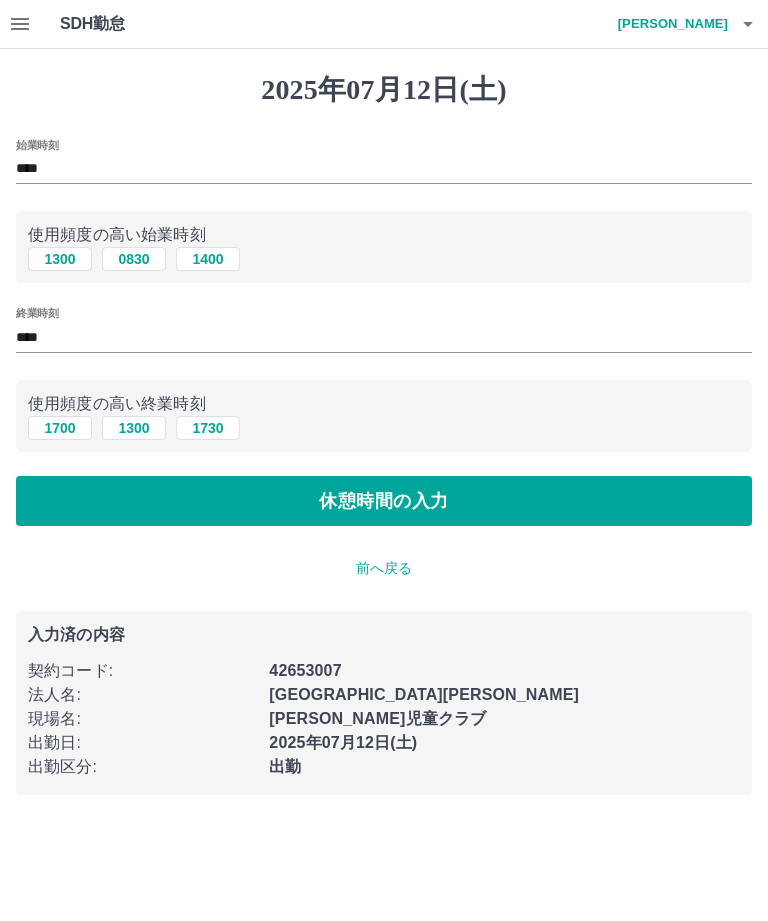 click on "休憩時間の入力" at bounding box center (384, 501) 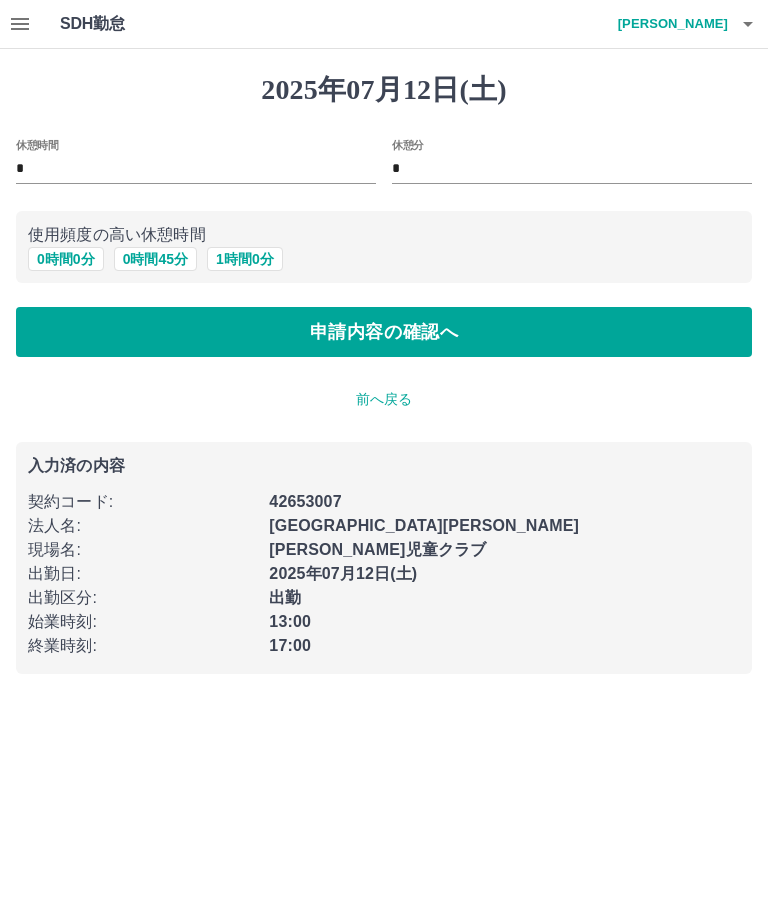 click on "申請内容の確認へ" at bounding box center (384, 332) 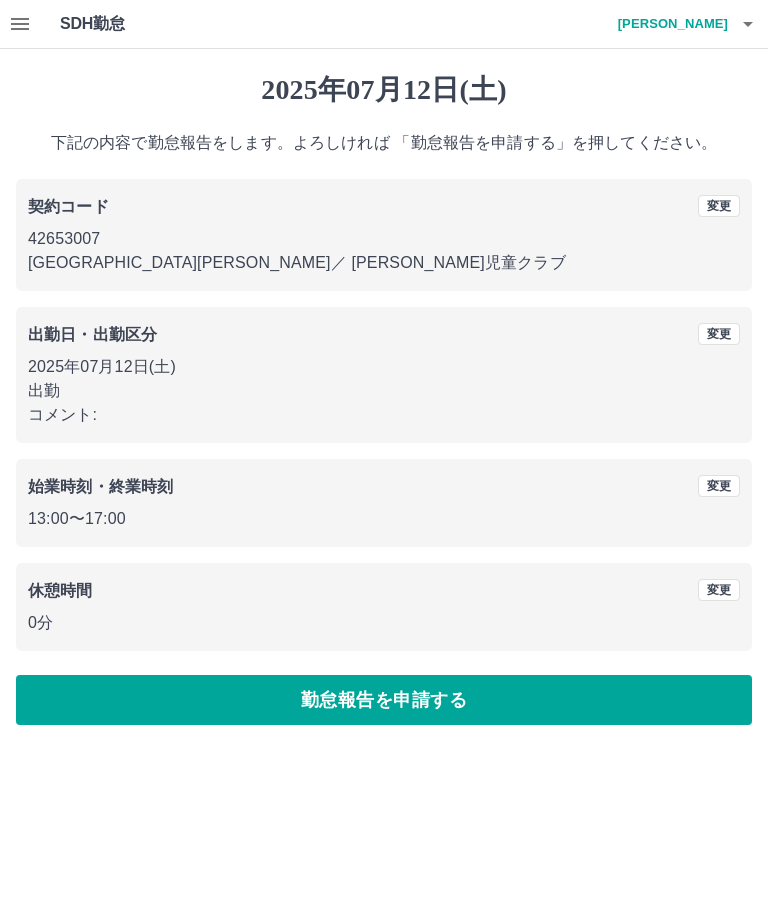 click on "勤怠報告を申請する" at bounding box center (384, 700) 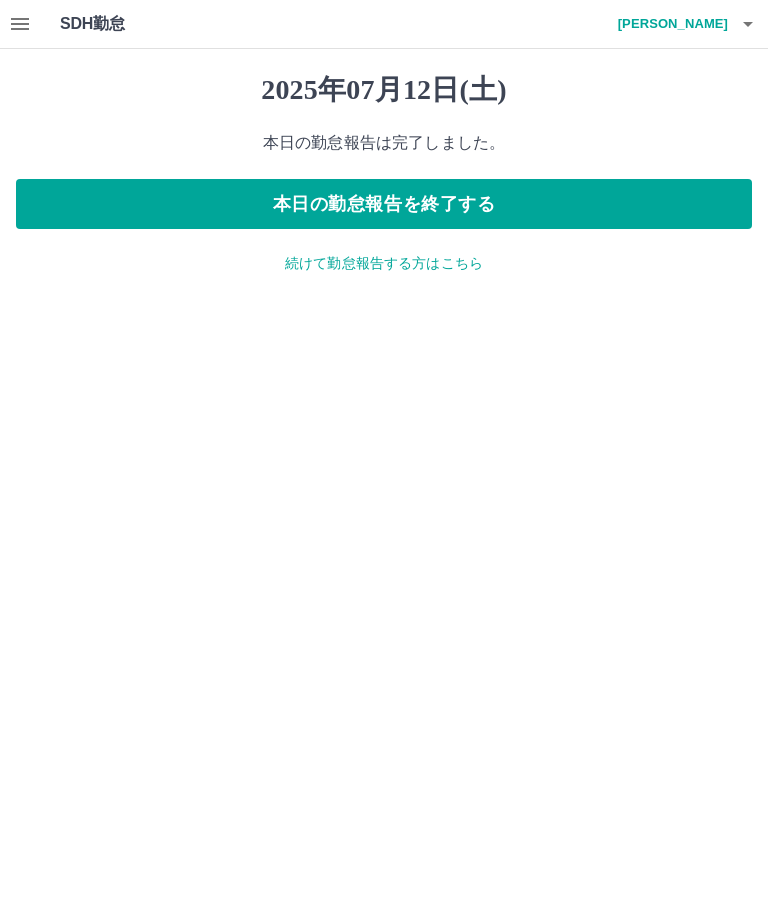 click on "本日の勤怠報告を終了する" at bounding box center [384, 204] 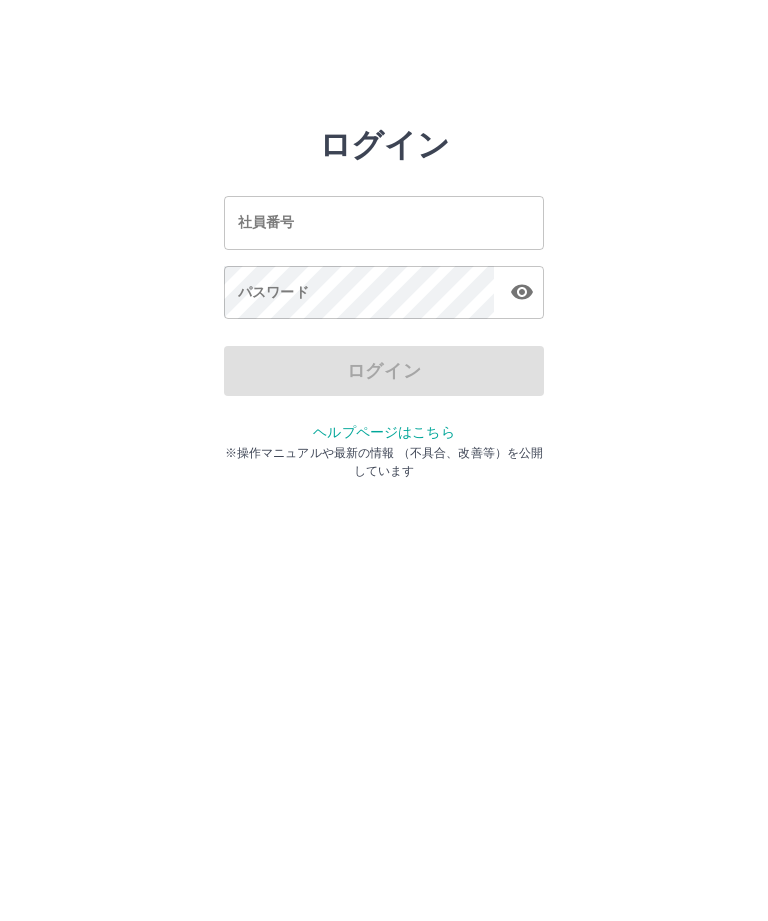 scroll, scrollTop: 0, scrollLeft: 0, axis: both 